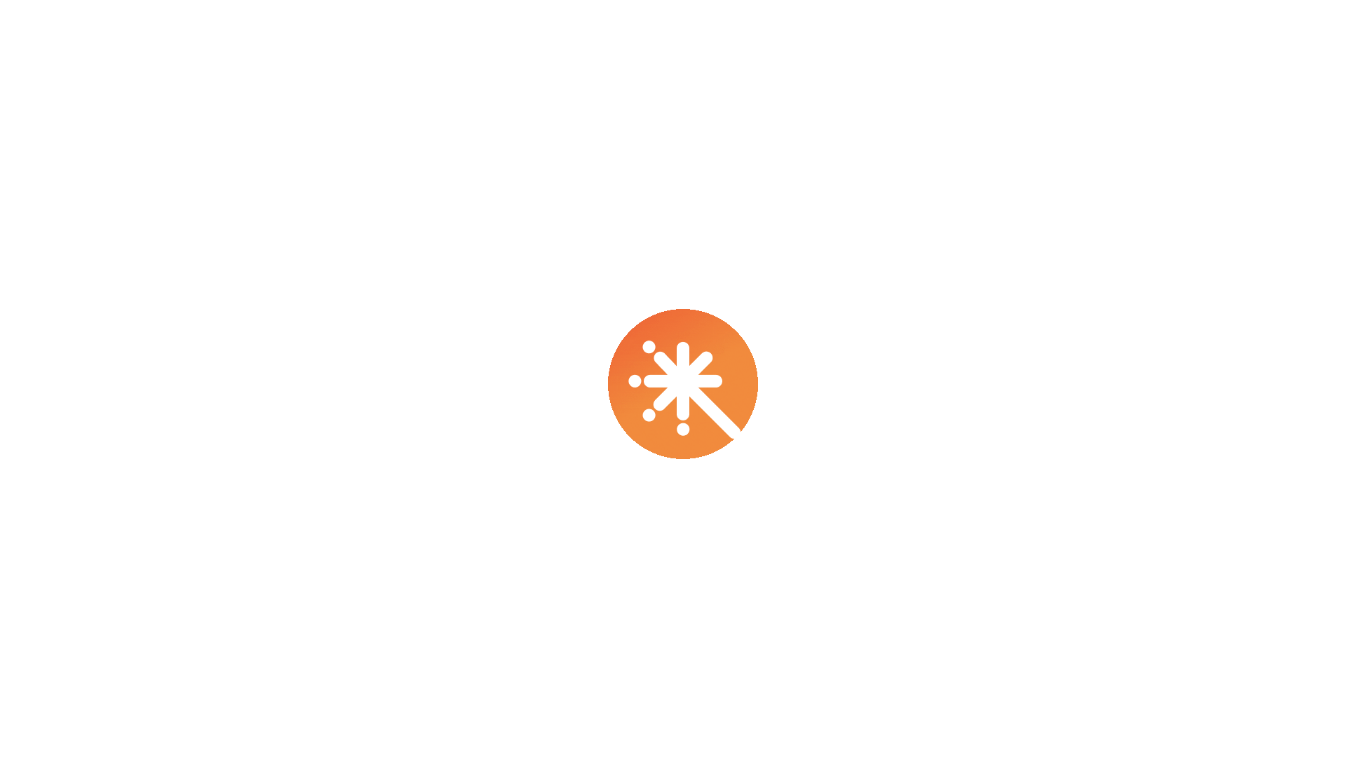 scroll, scrollTop: 0, scrollLeft: 0, axis: both 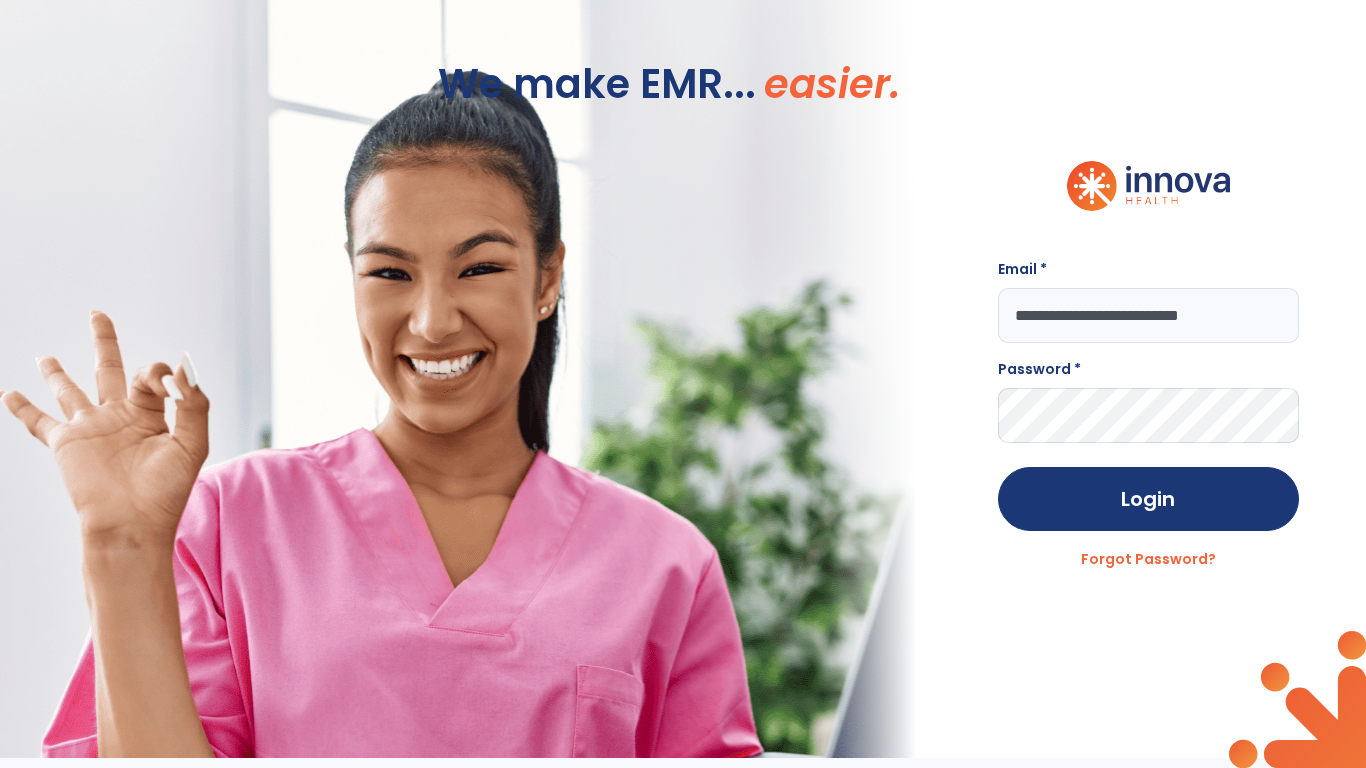type on "**********" 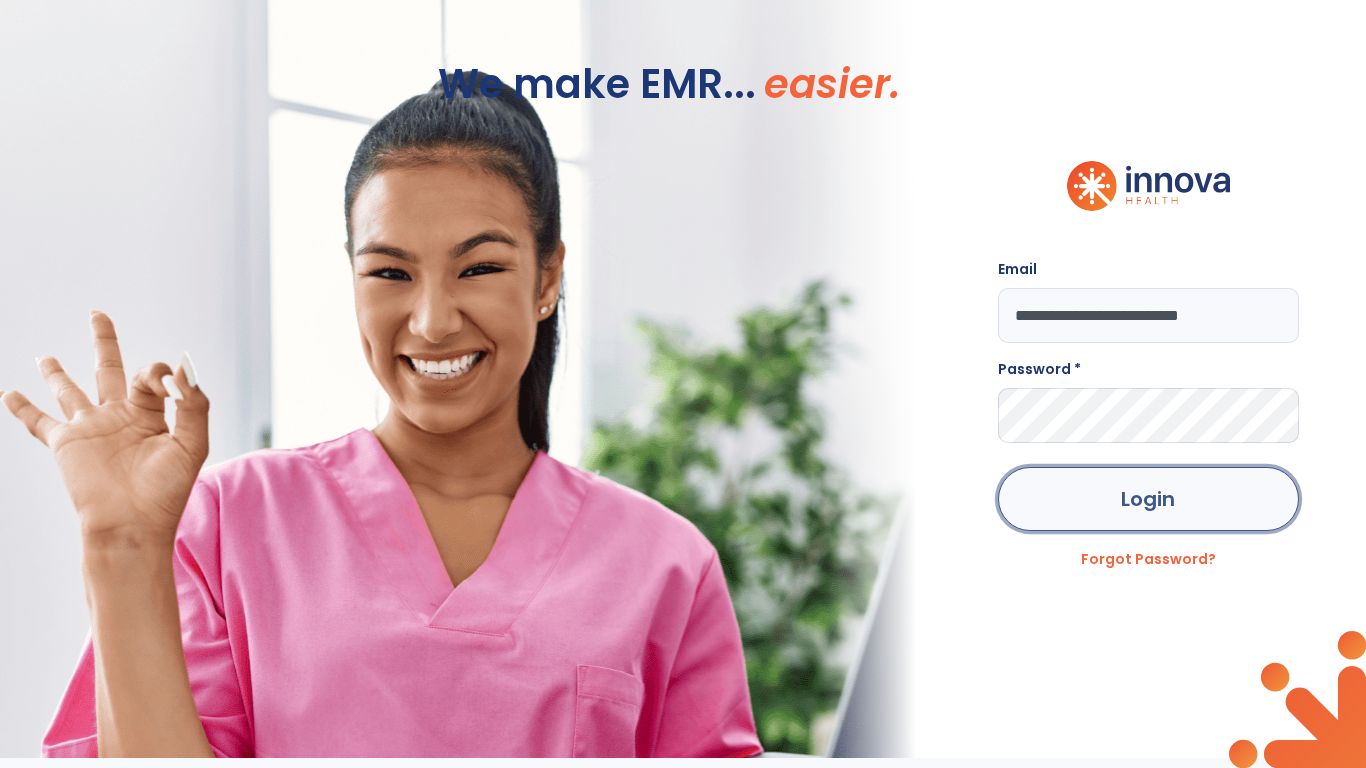 click on "Login" 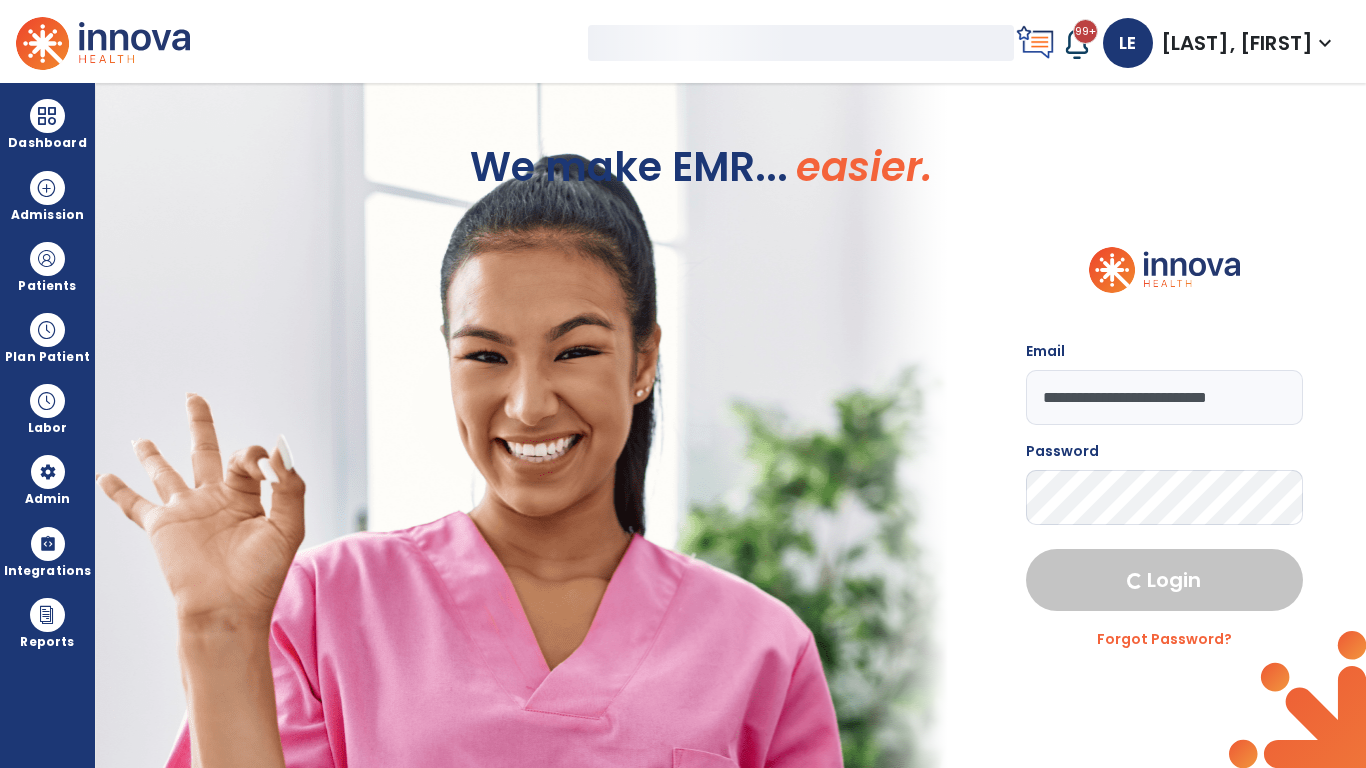 select on "***" 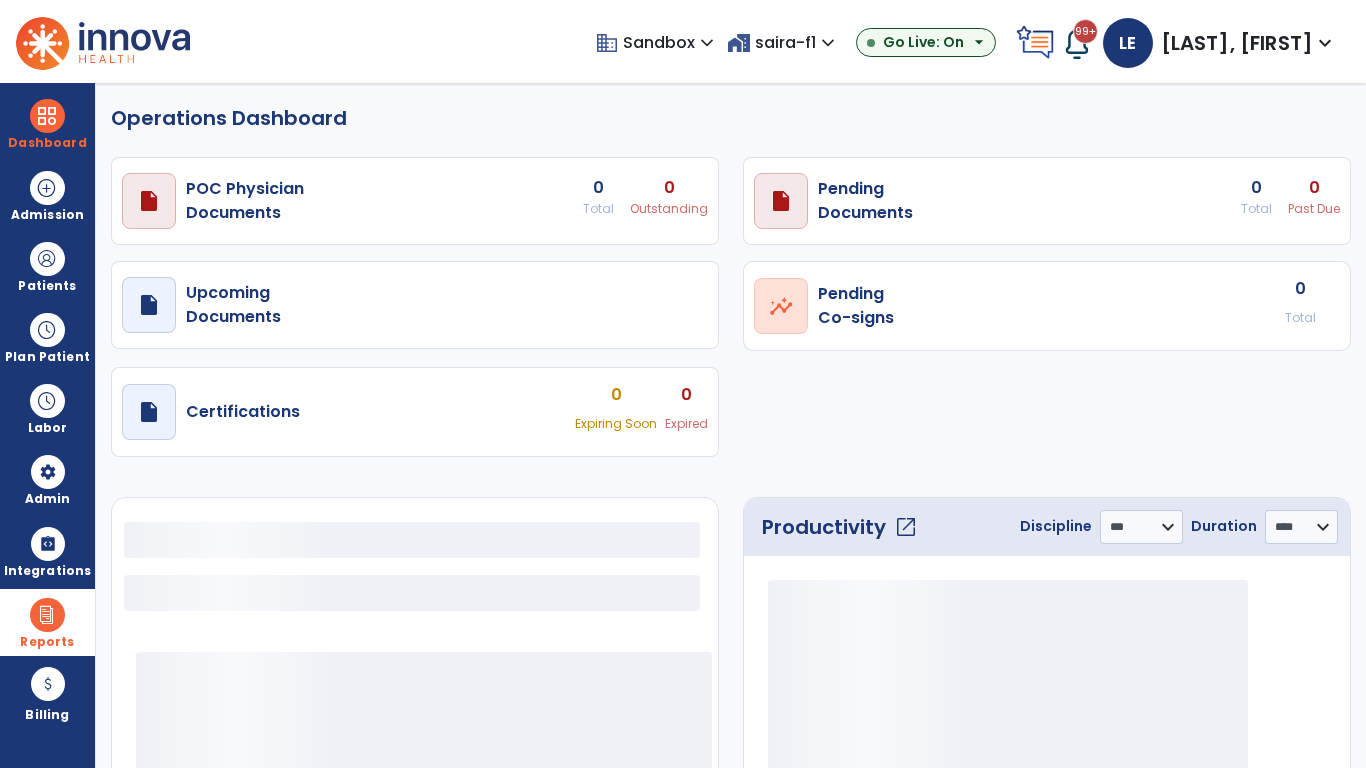 click at bounding box center (47, 615) 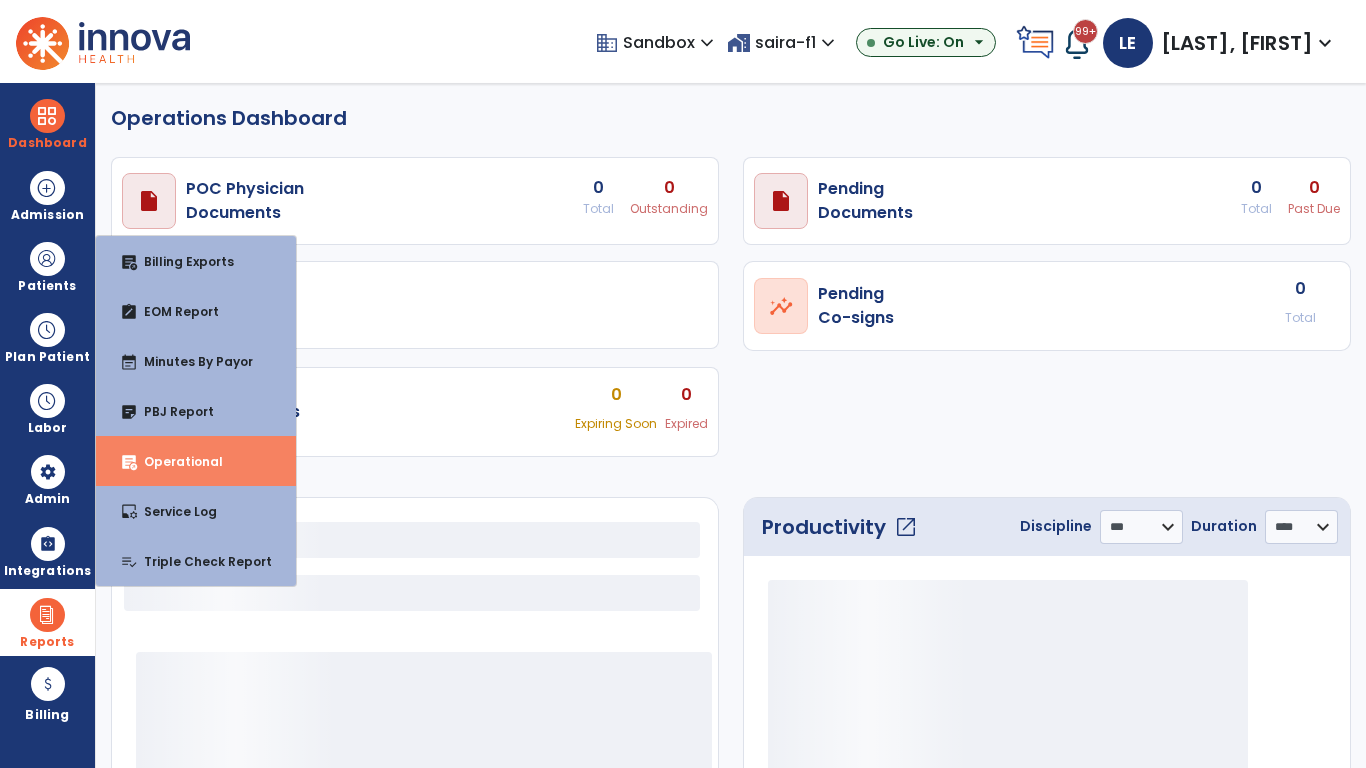 click on "Operational" at bounding box center (175, 461) 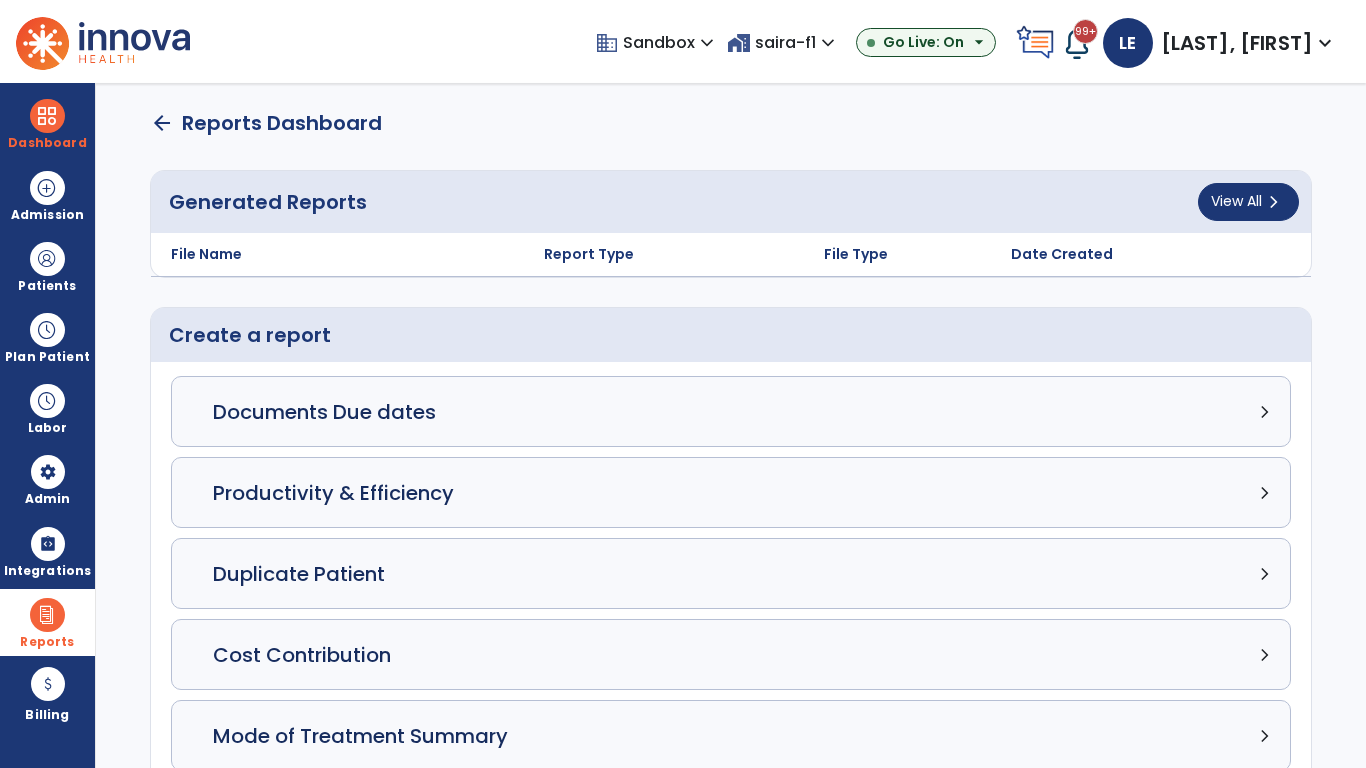click on "Census Detail chevron_right" 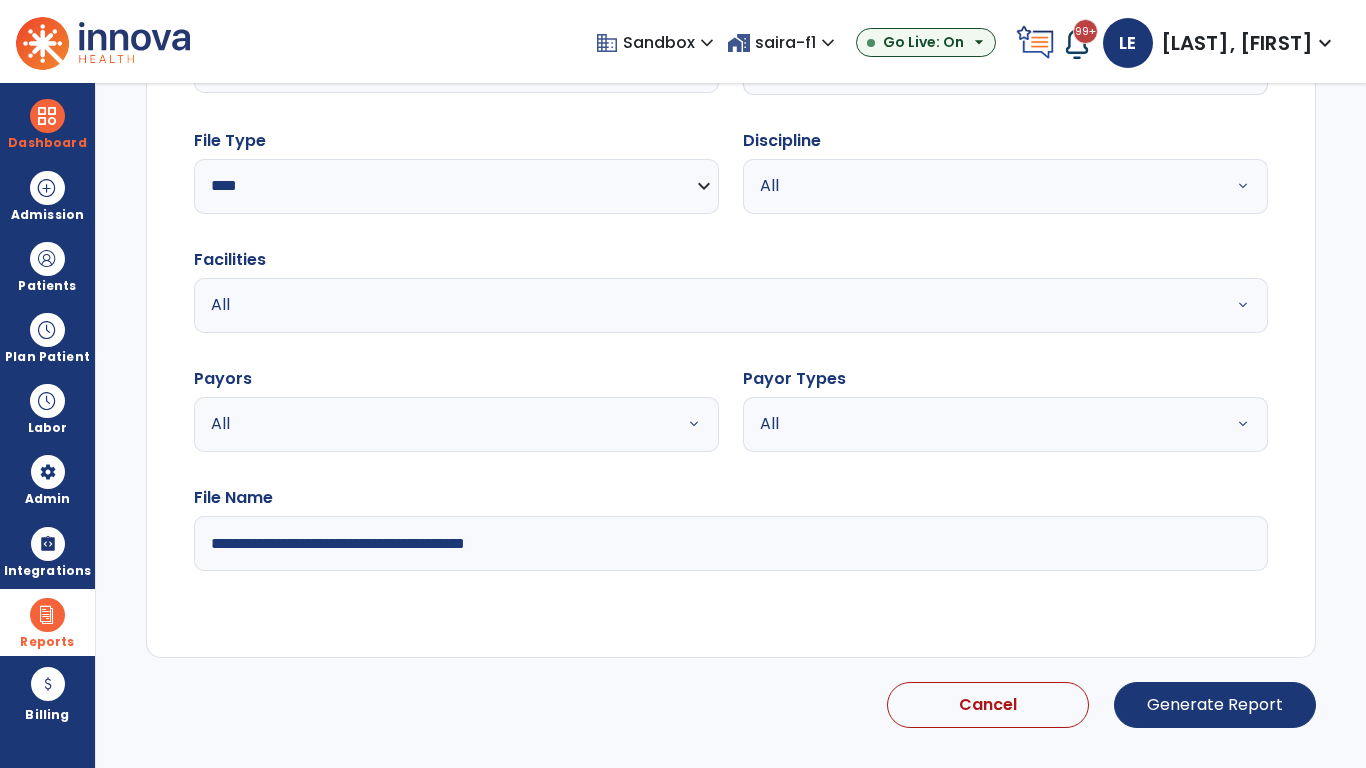 select on "*****" 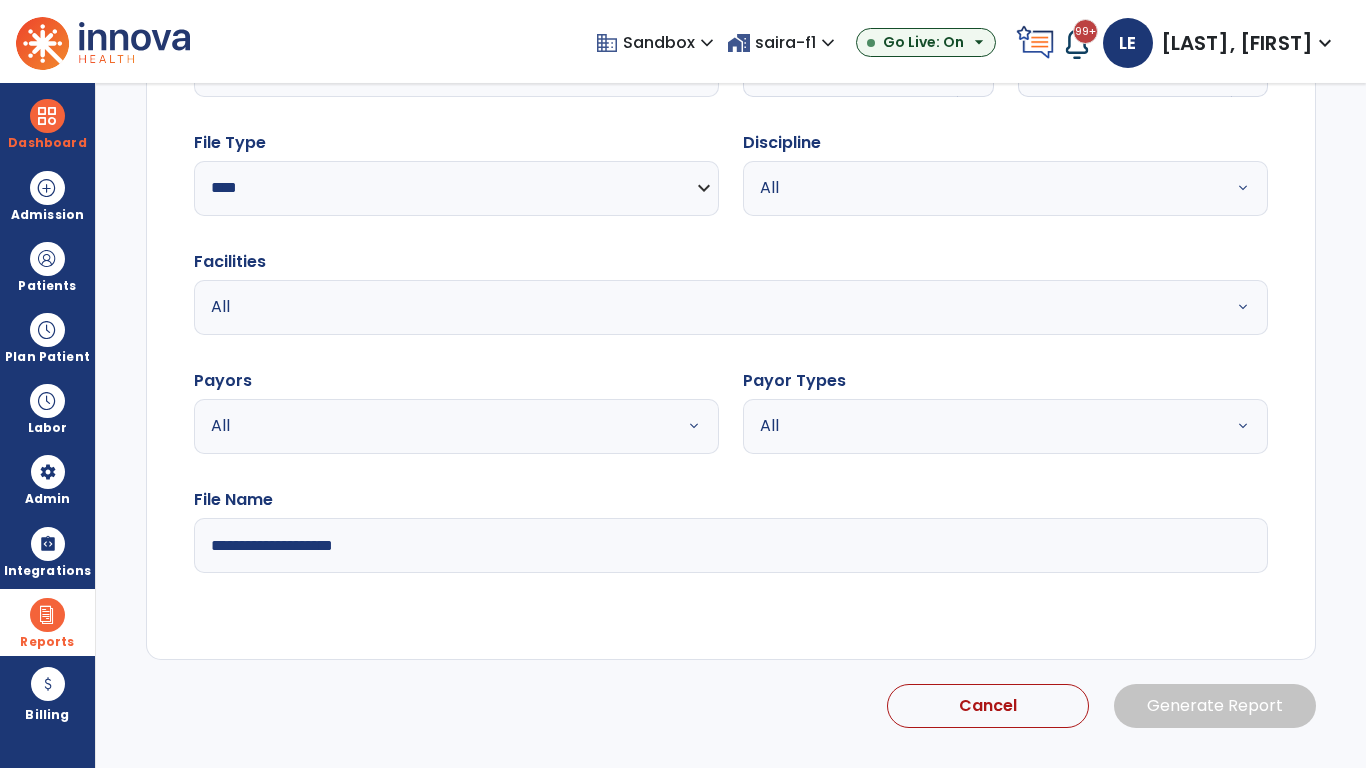 click 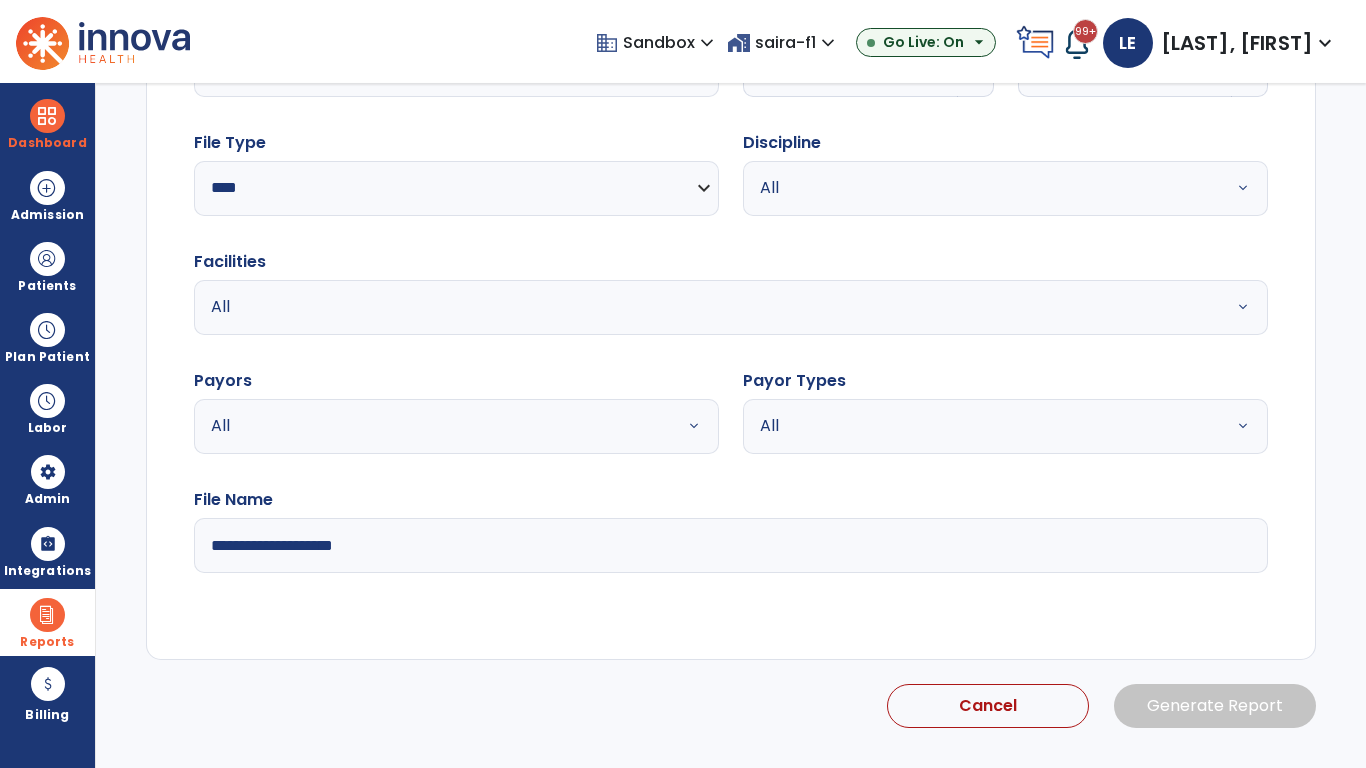 select on "*" 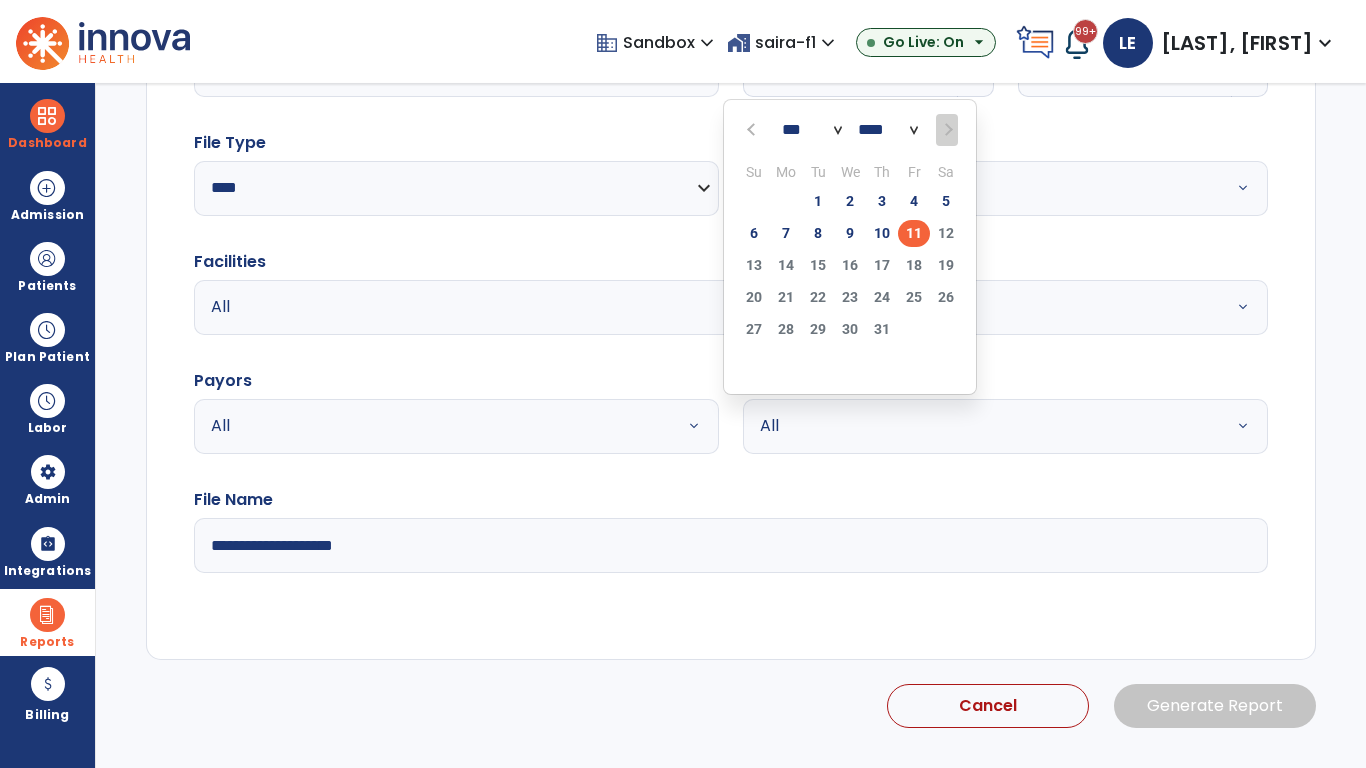 scroll, scrollTop: 192, scrollLeft: 0, axis: vertical 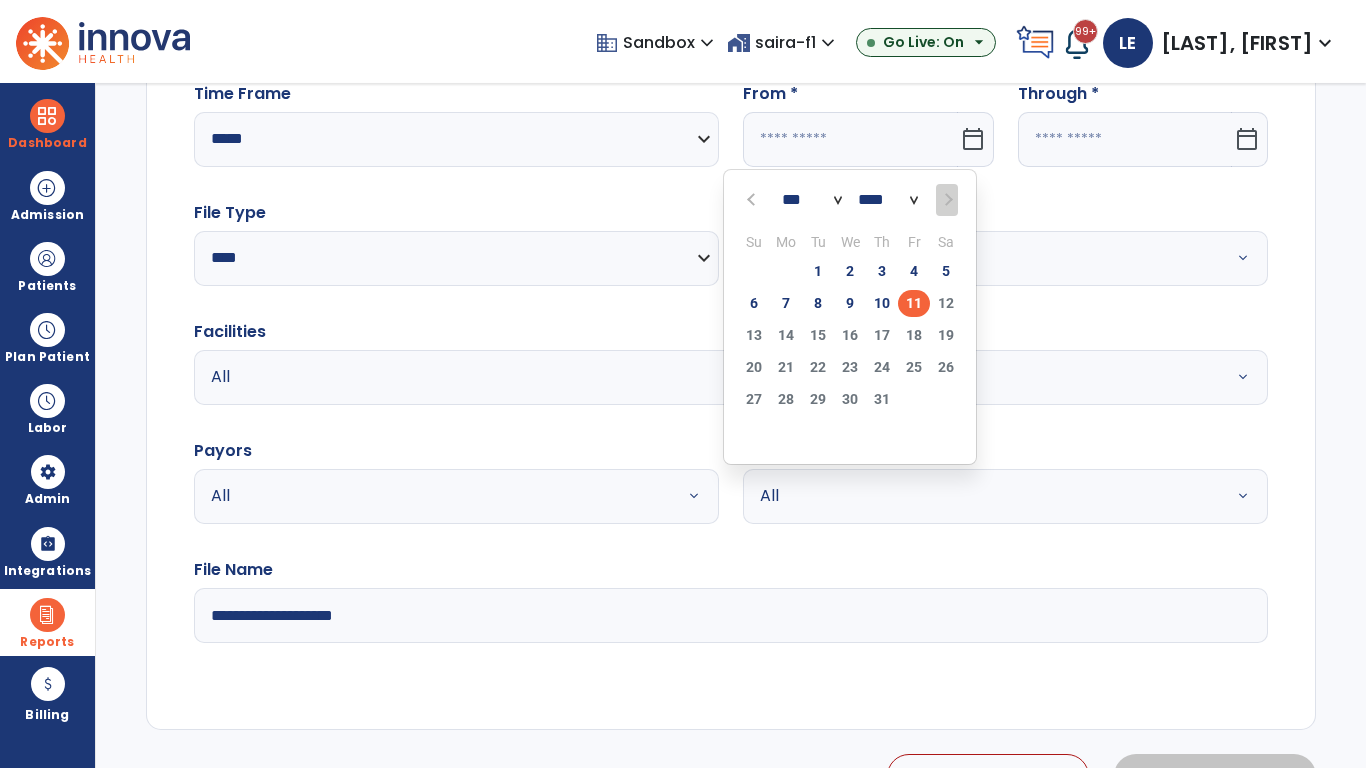 select on "****" 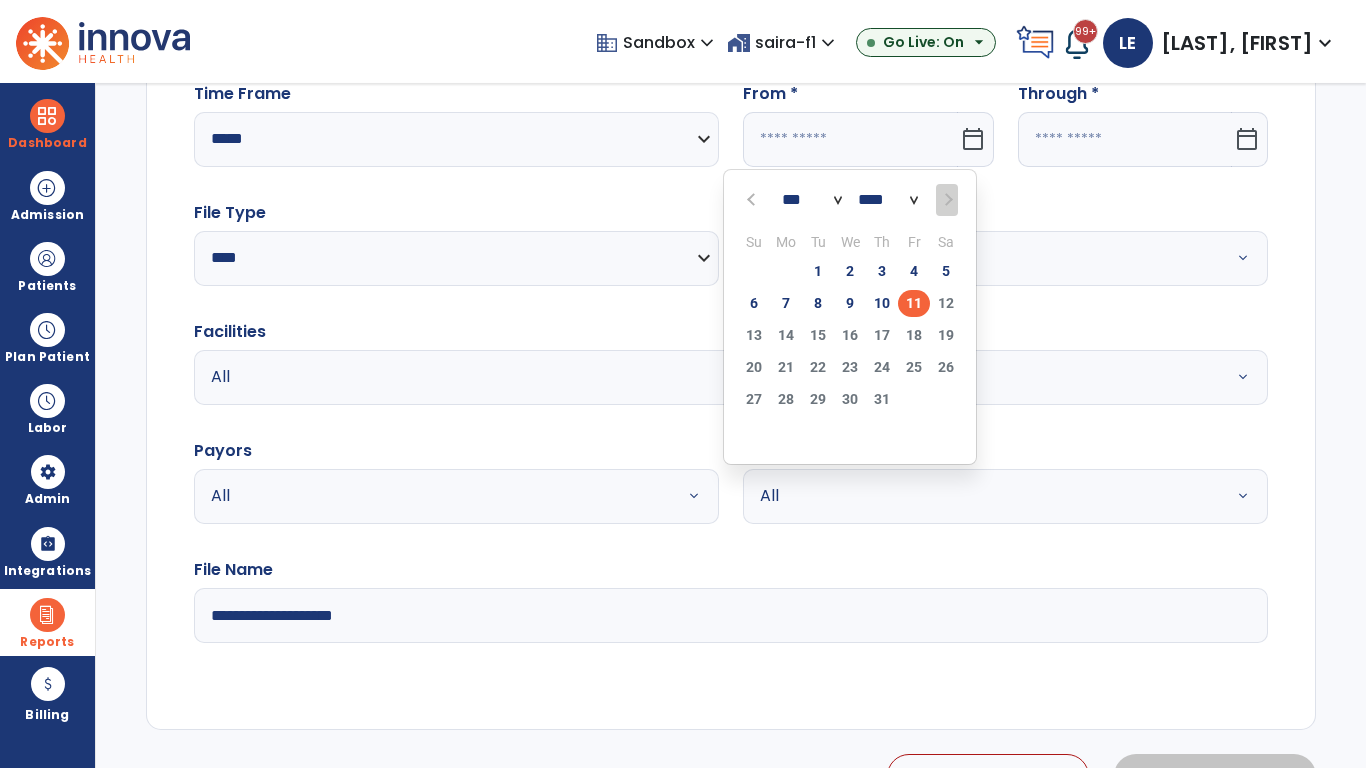 select on "**" 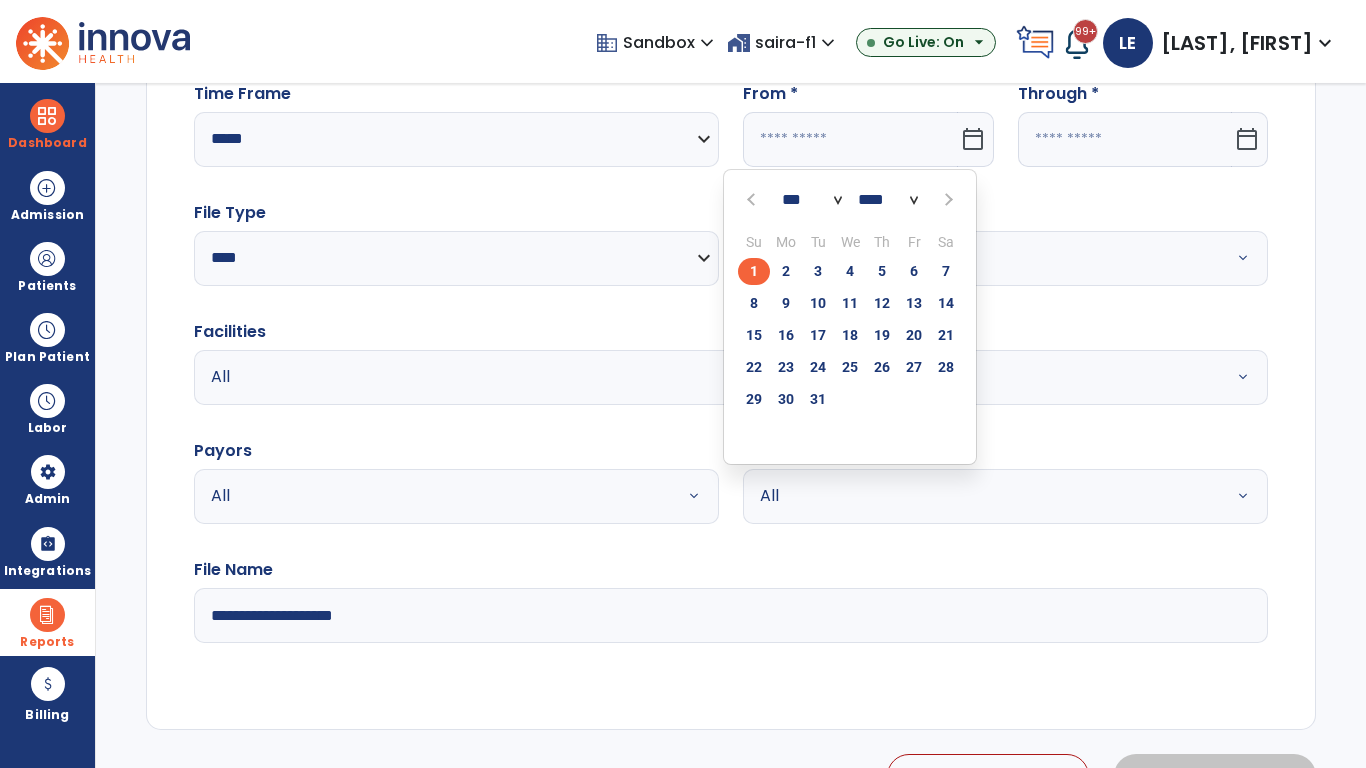 click on "1" 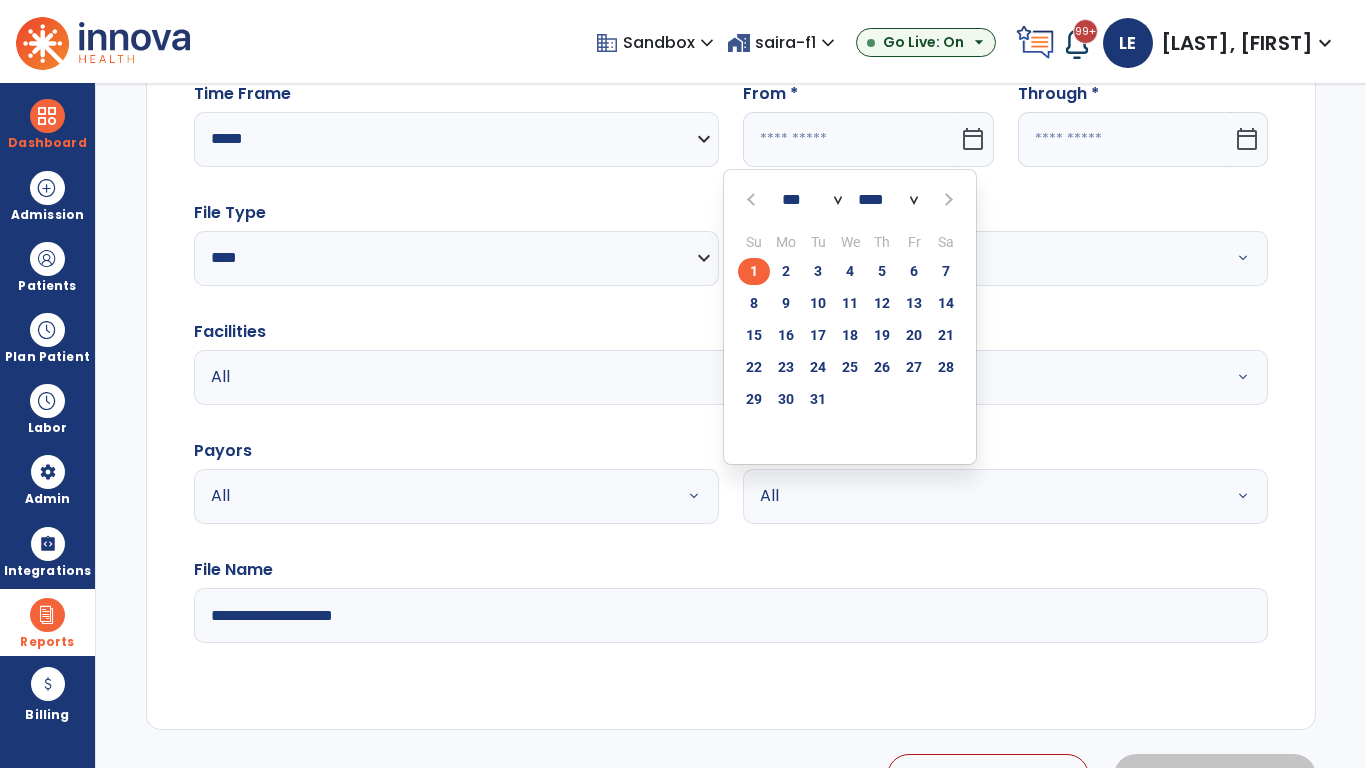 type on "**********" 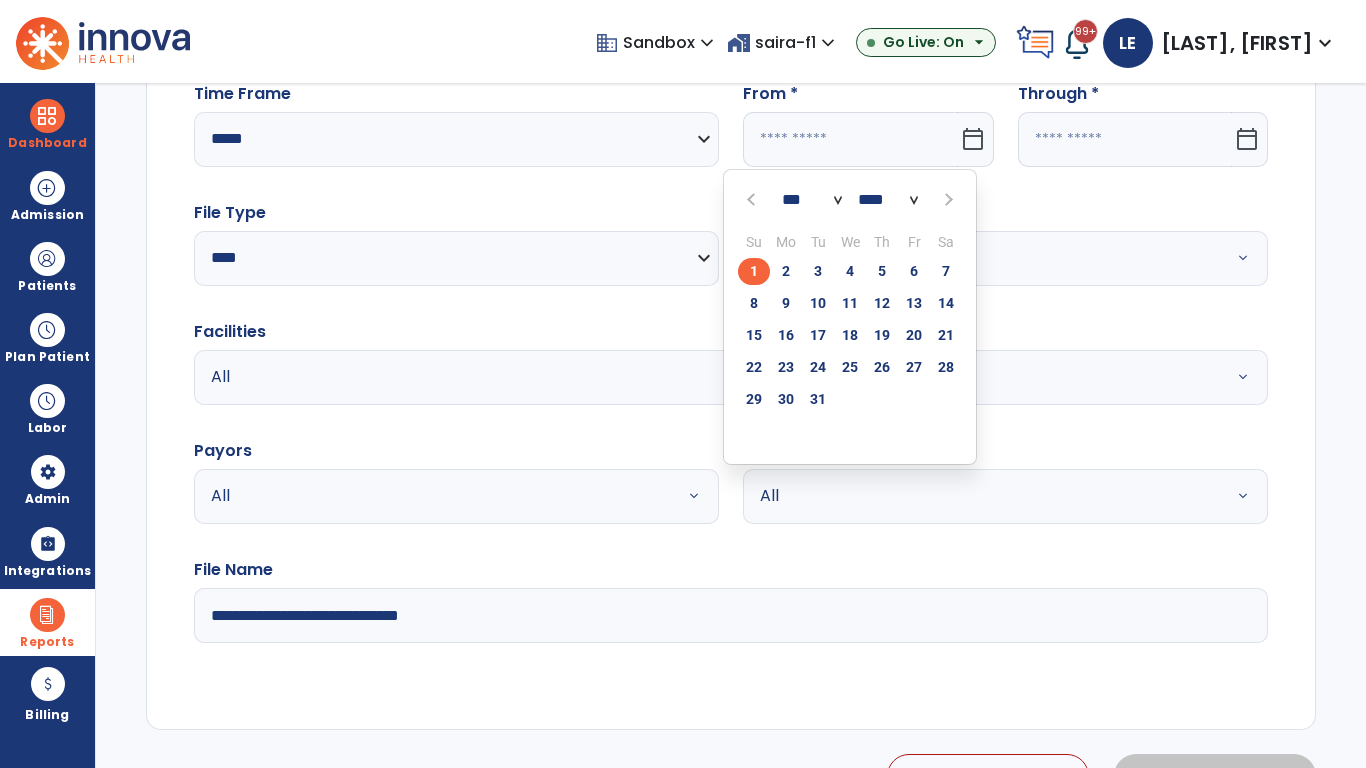 type on "*********" 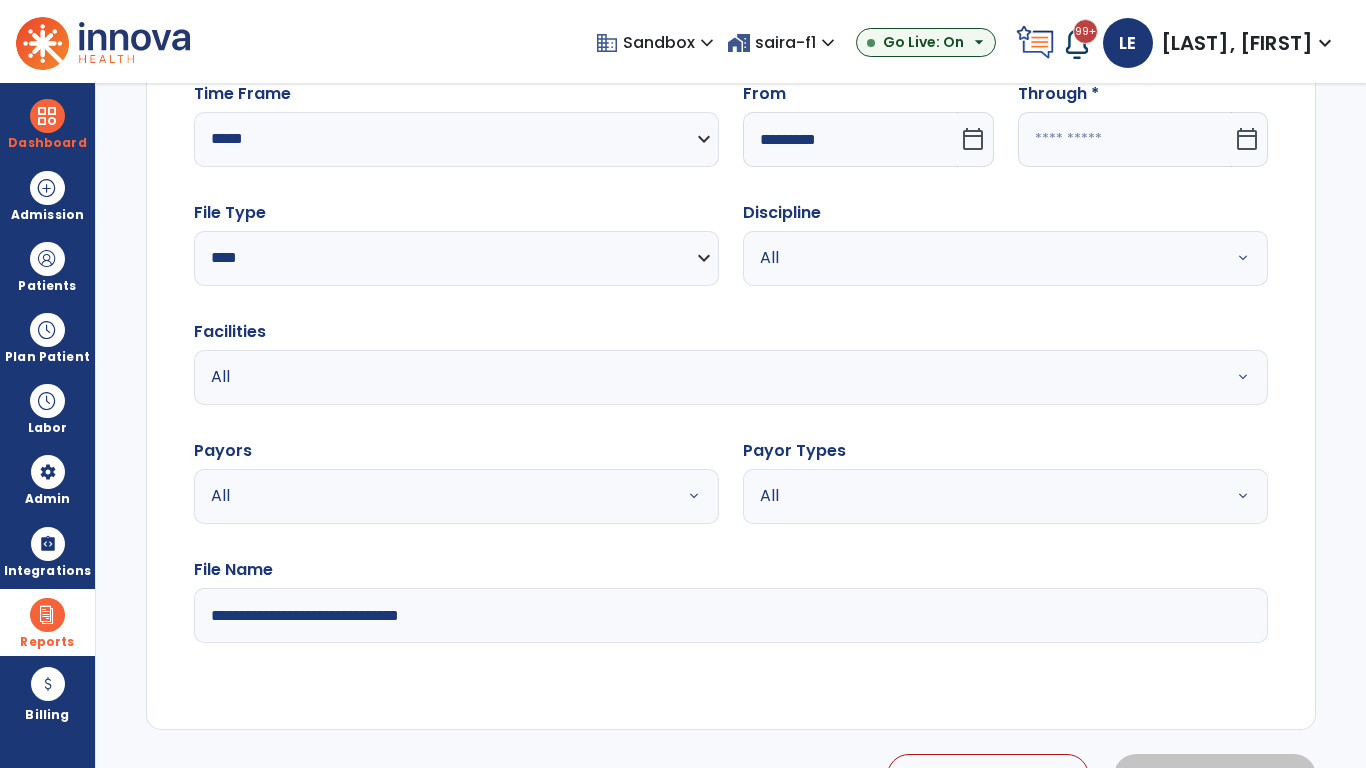 click 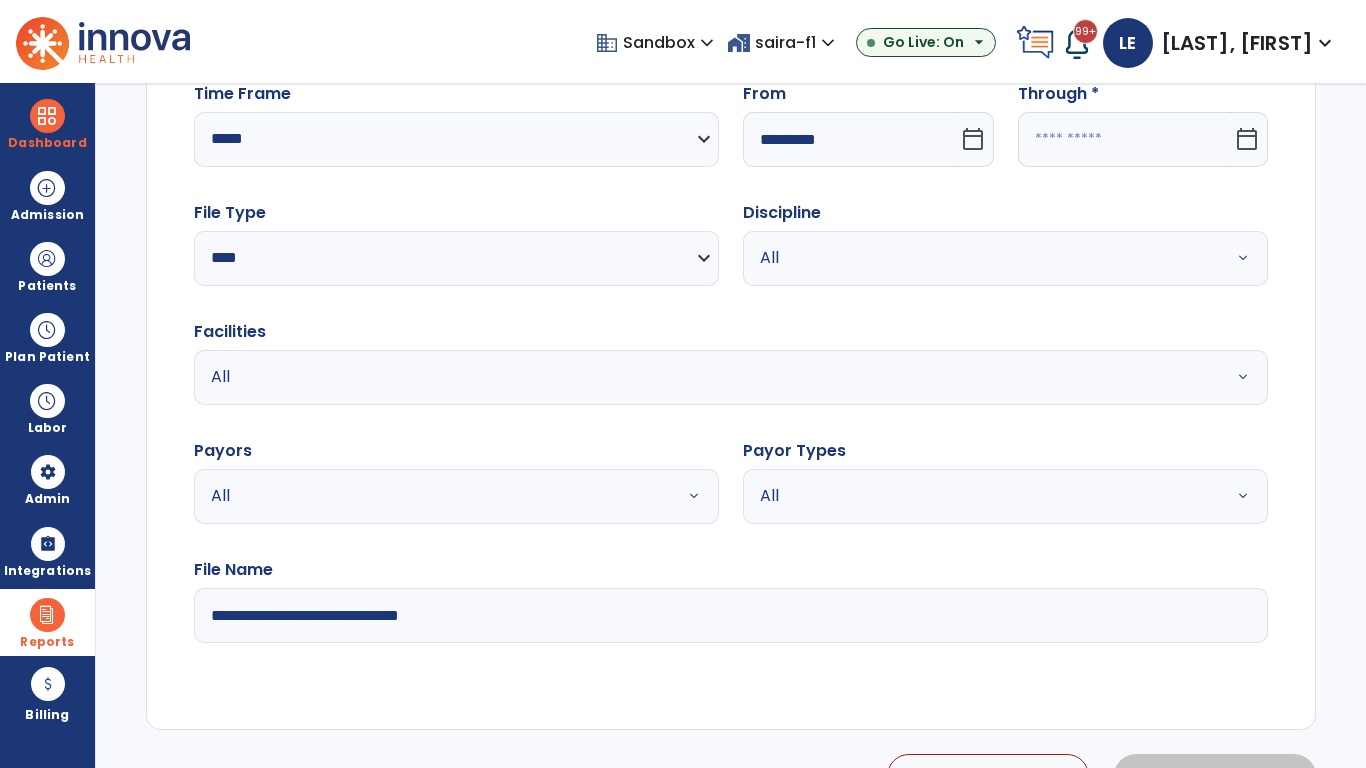 select on "*" 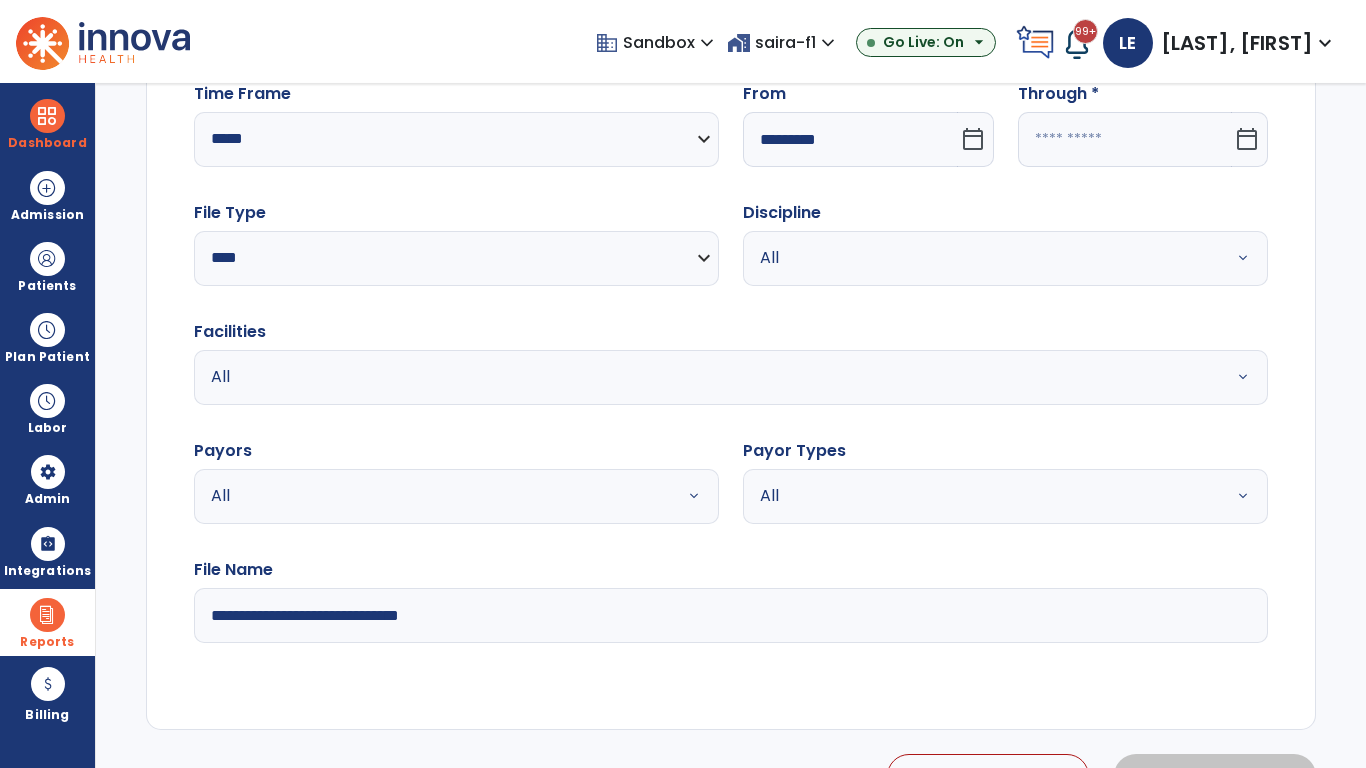 select on "****" 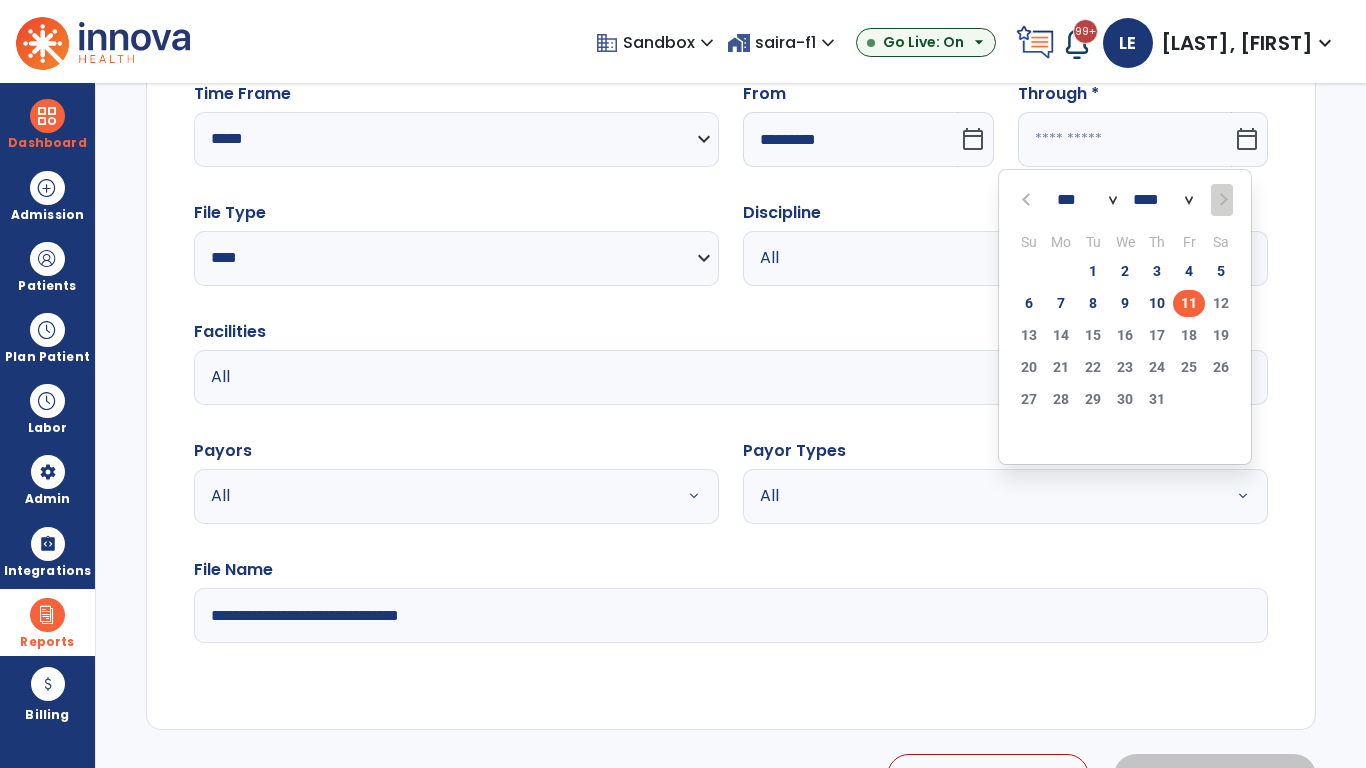 select on "*" 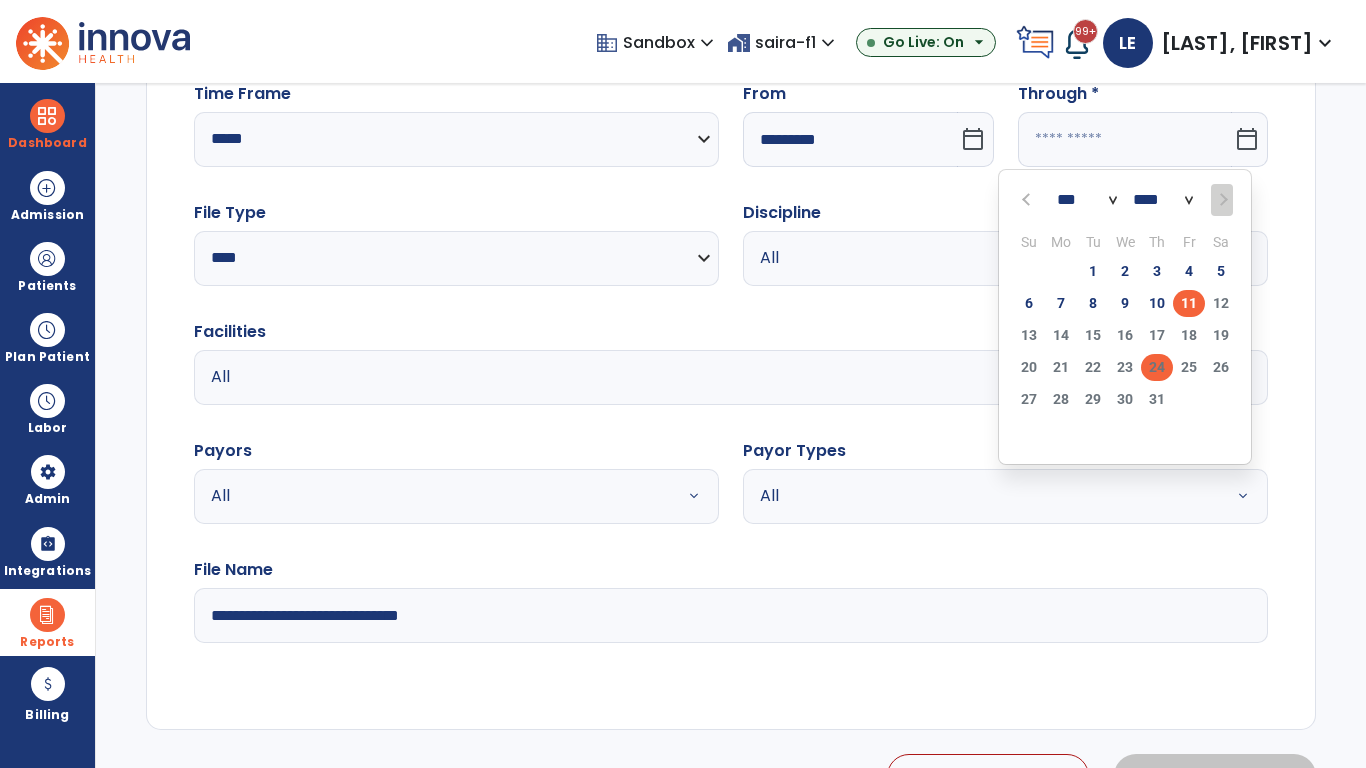 click on "24" 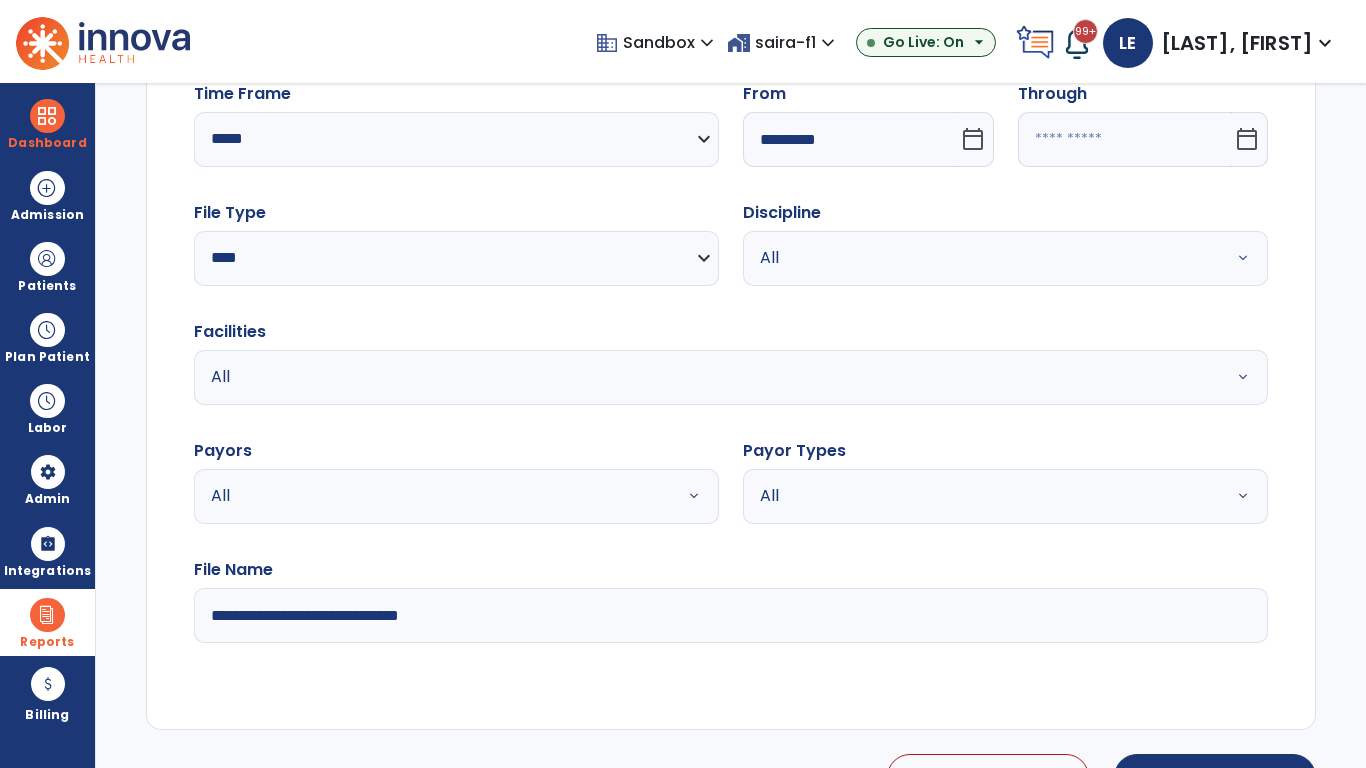 type on "**********" 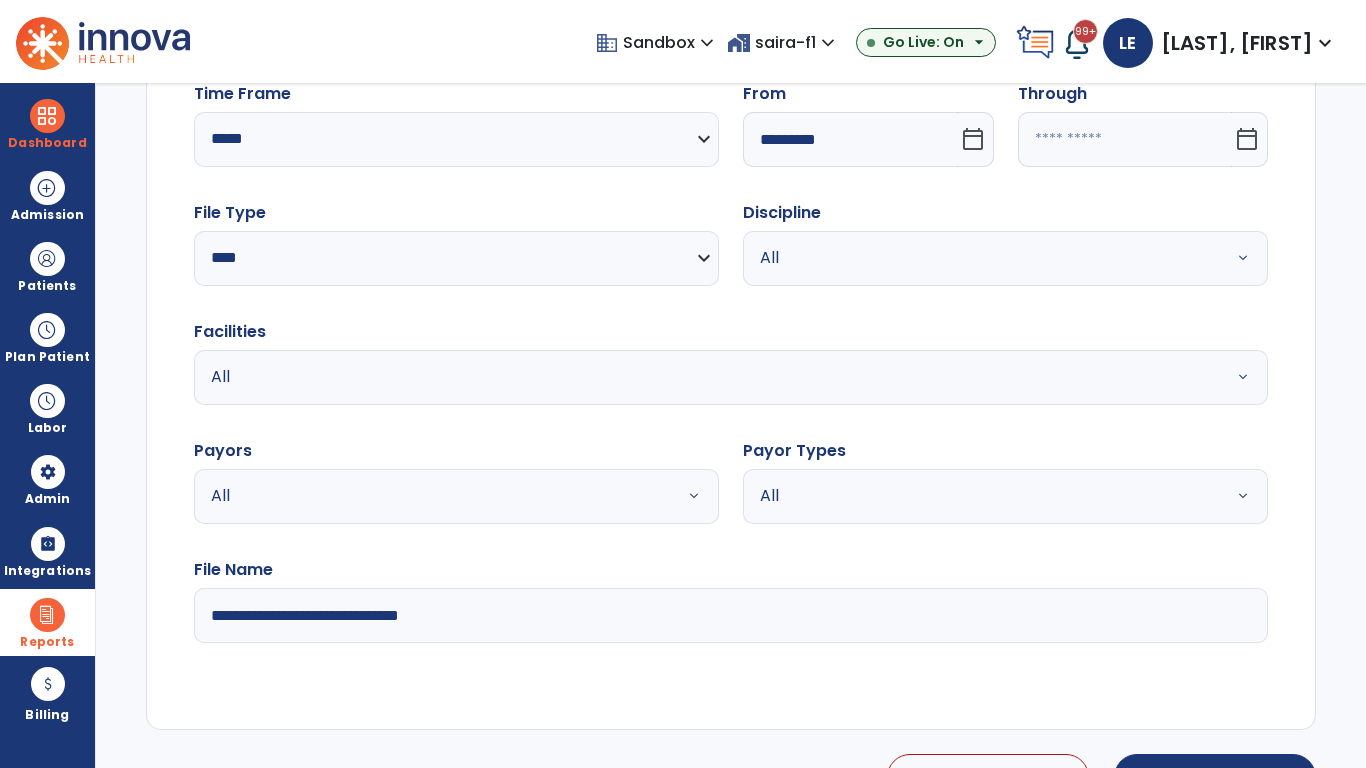 type on "*********" 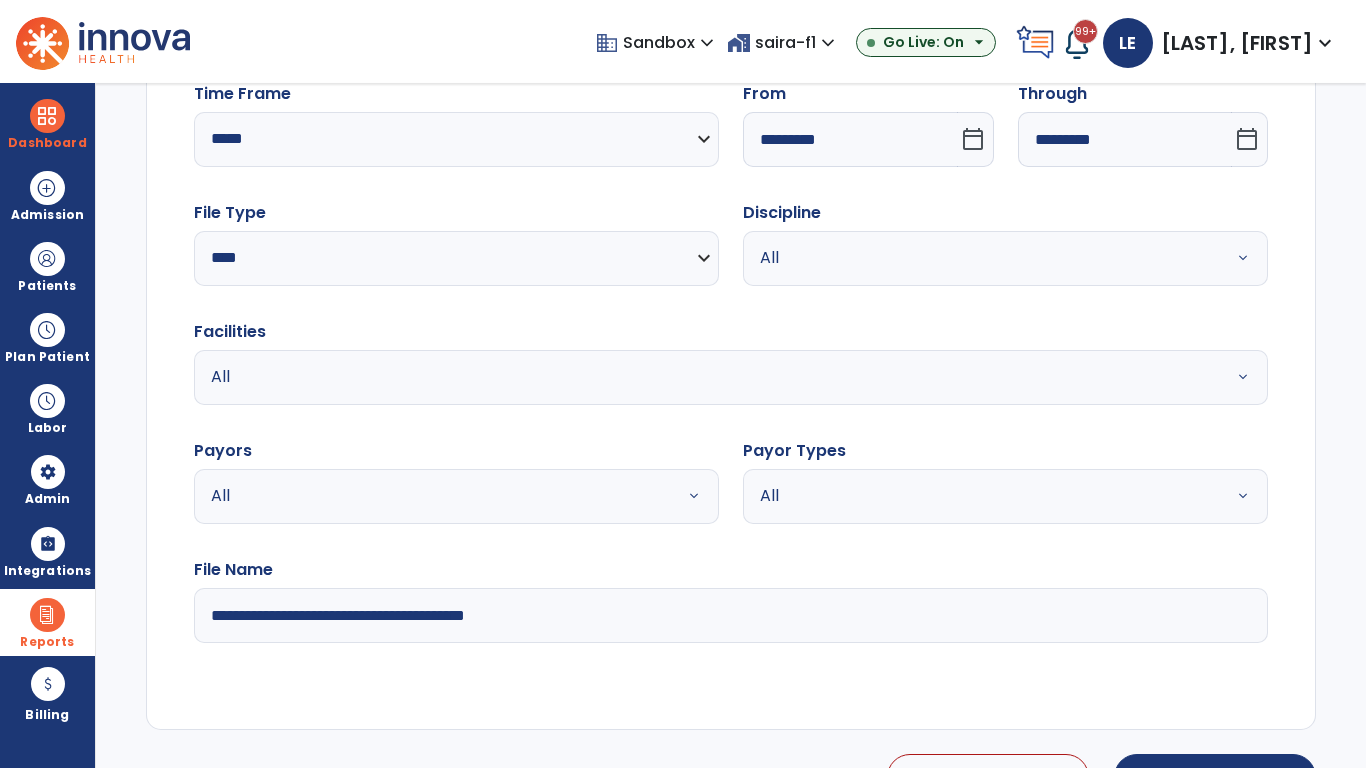 click on "All" at bounding box center [981, 258] 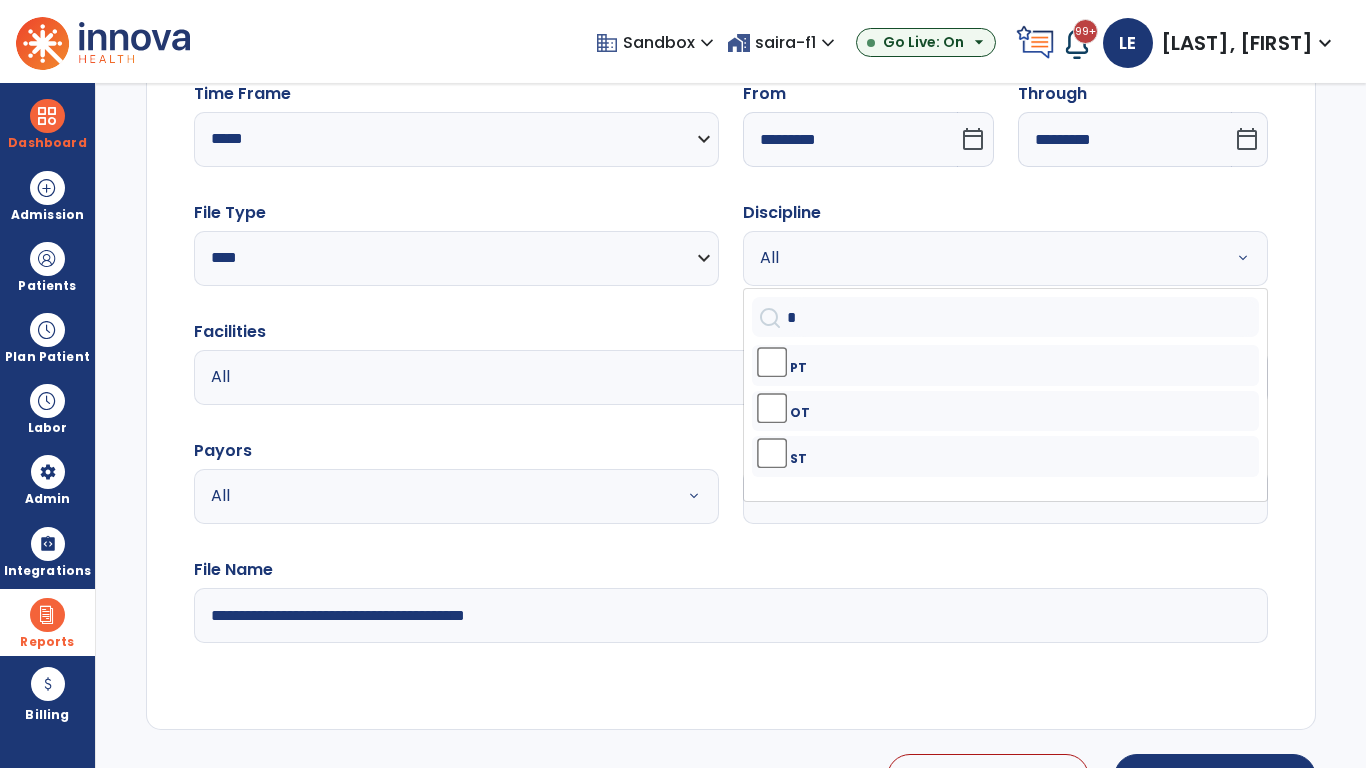 type on "**" 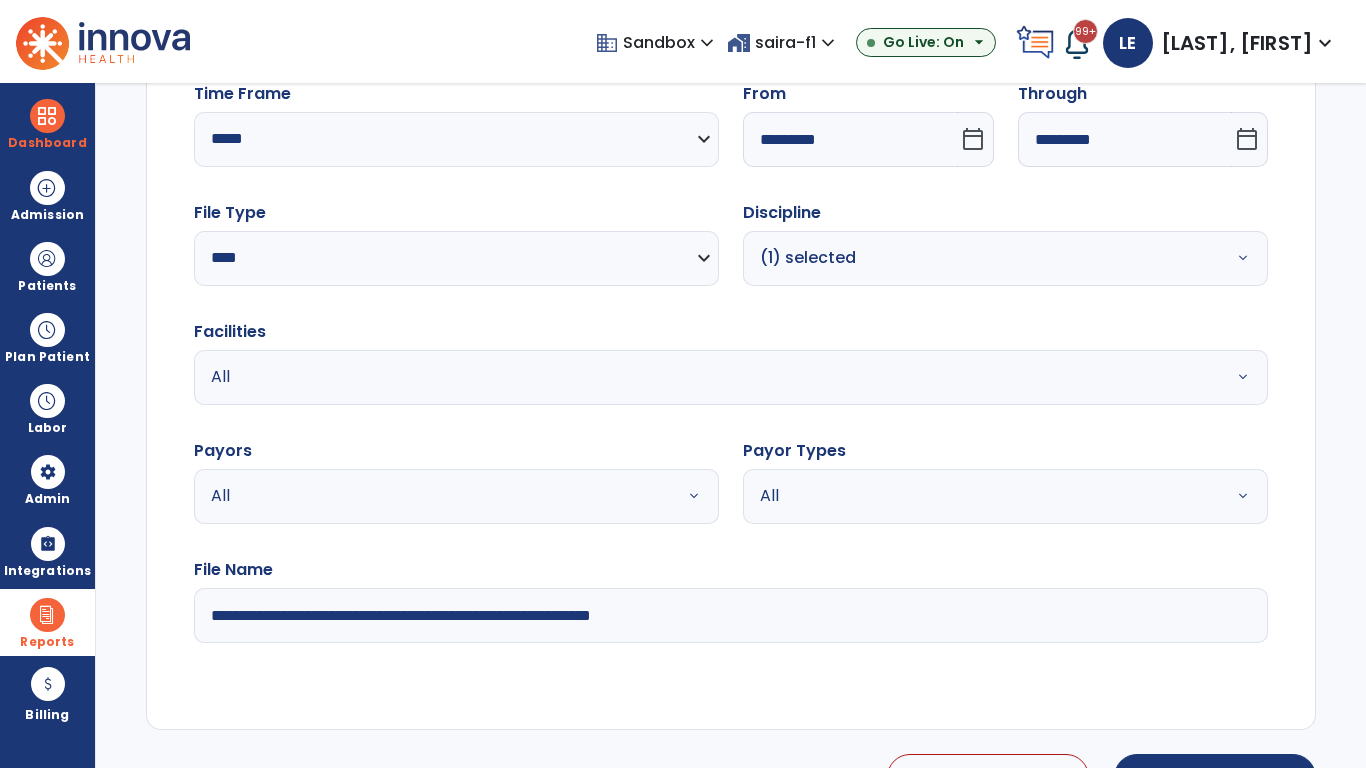 type on "**********" 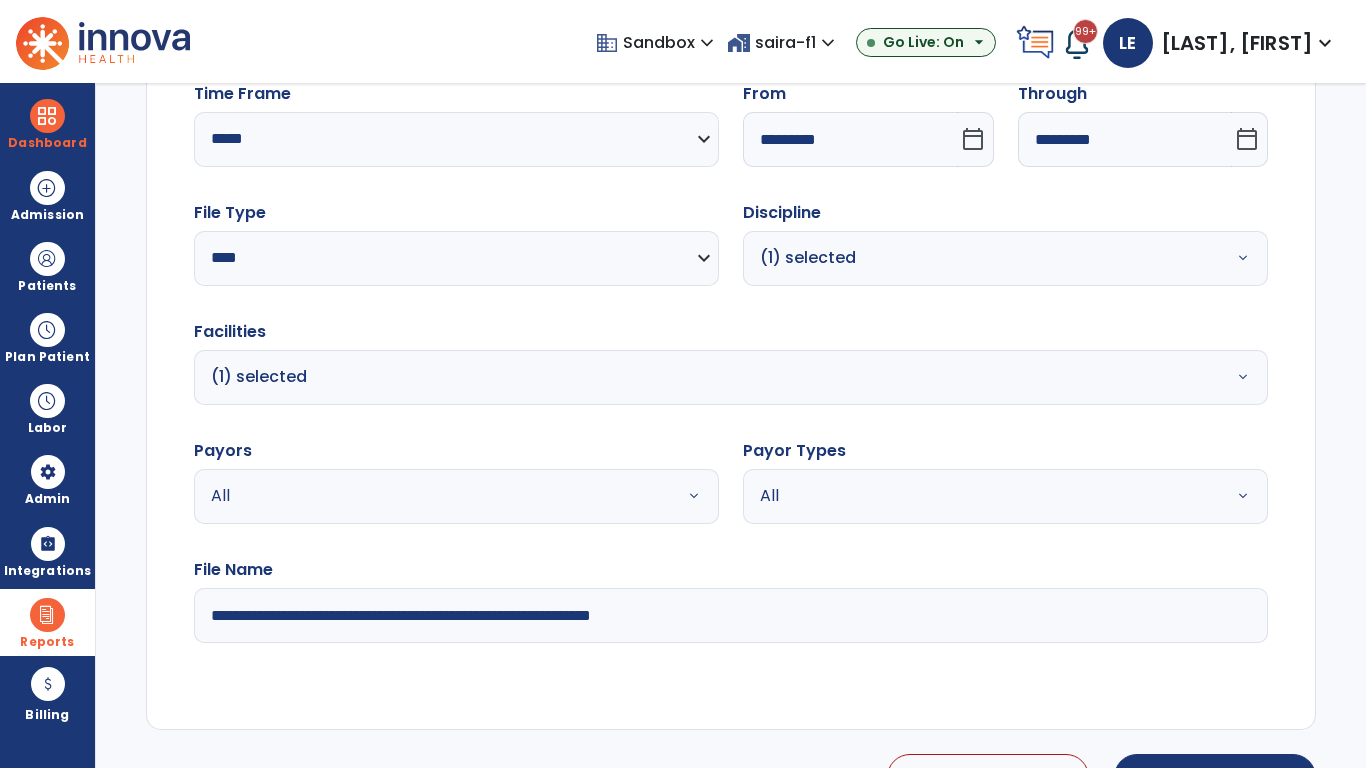 click on "All" at bounding box center [432, 496] 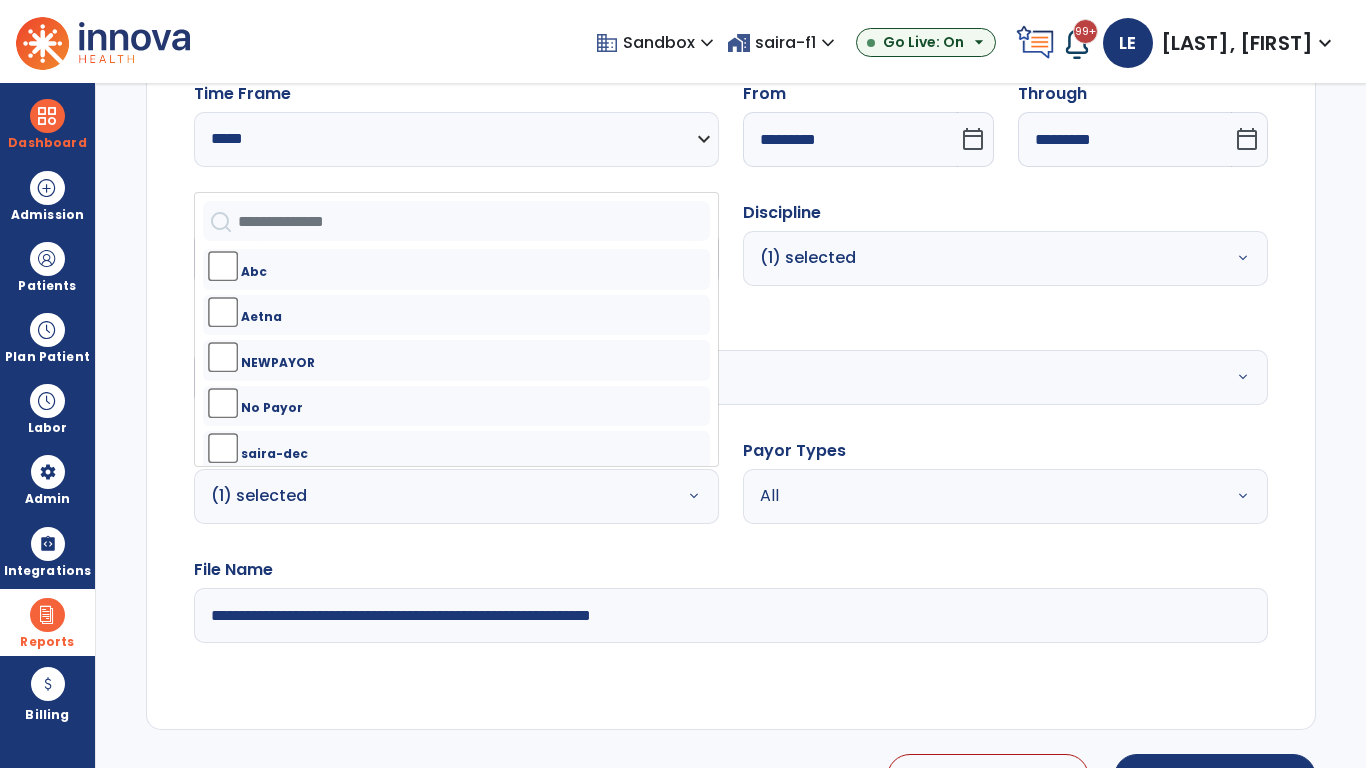click on "All" at bounding box center [981, 496] 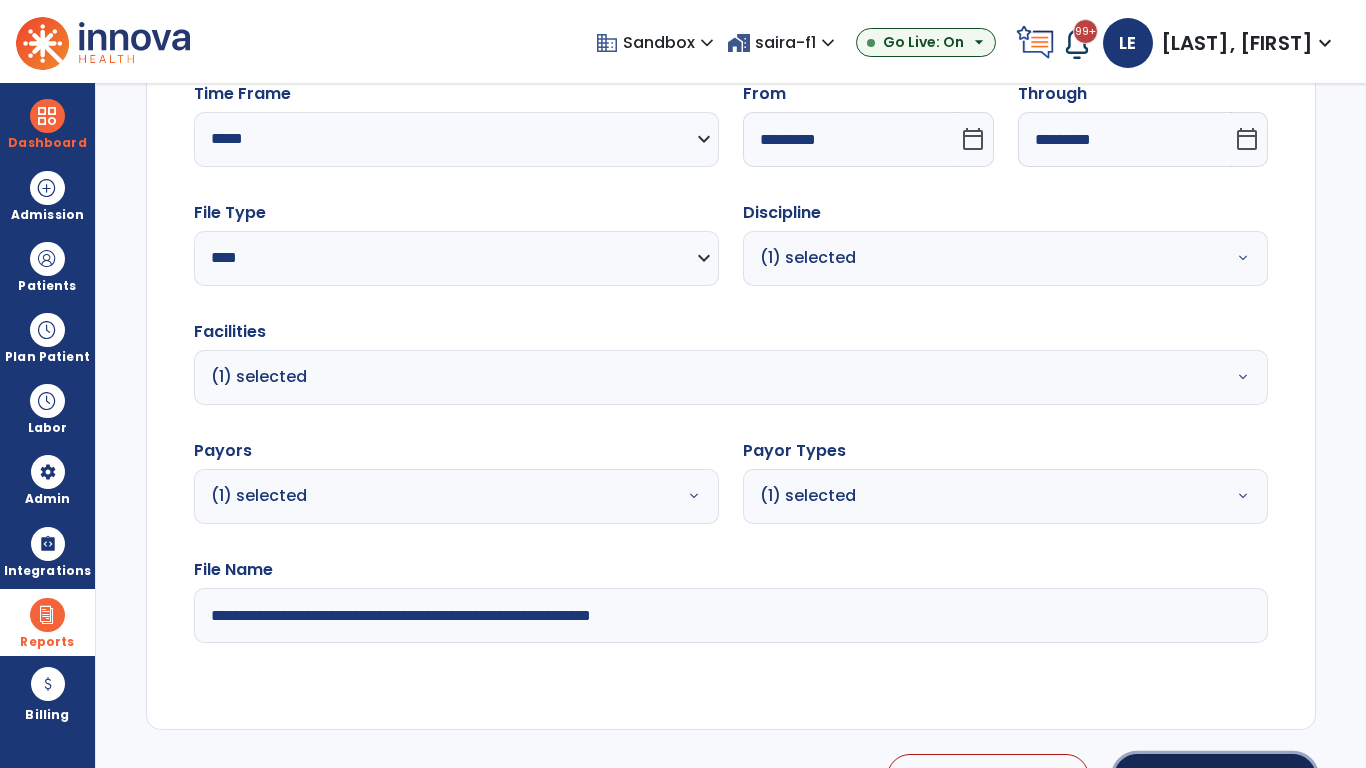 click on "Generate Report" 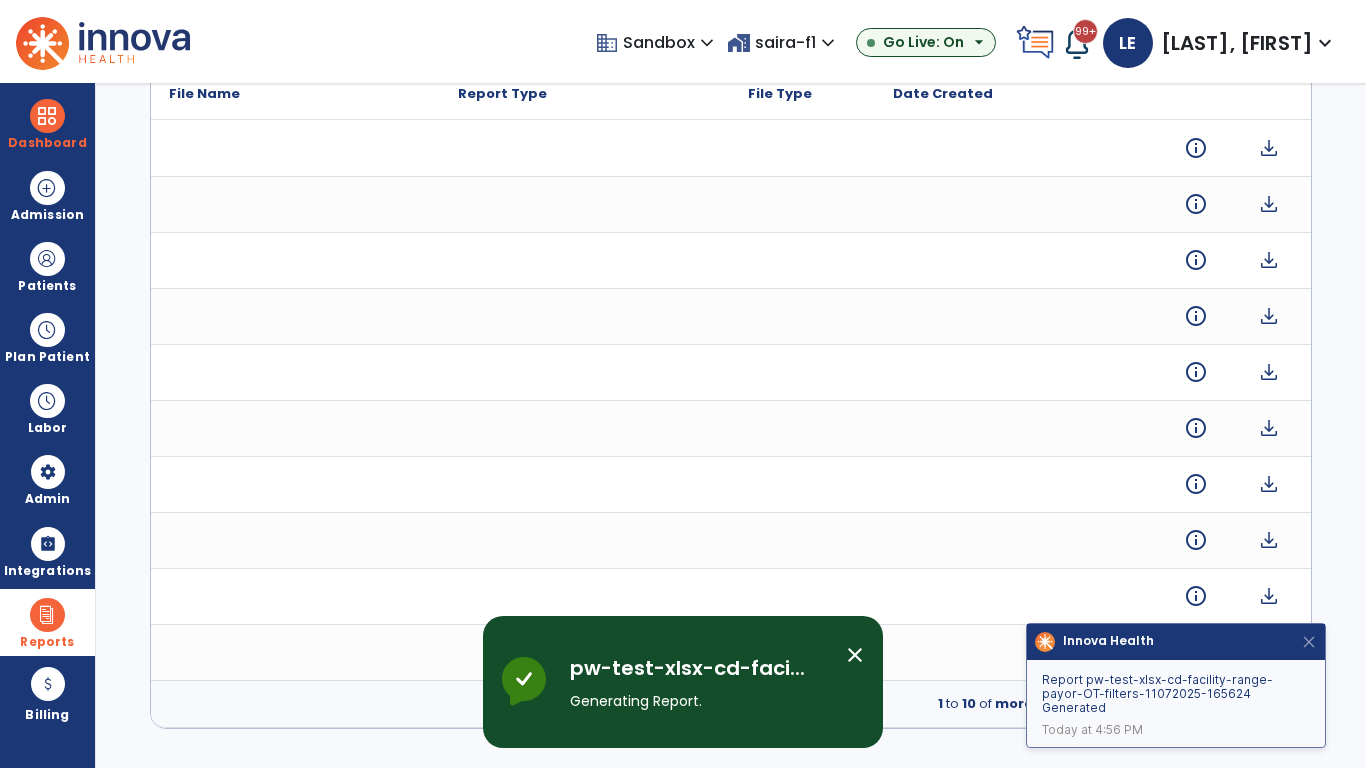 scroll, scrollTop: 0, scrollLeft: 0, axis: both 